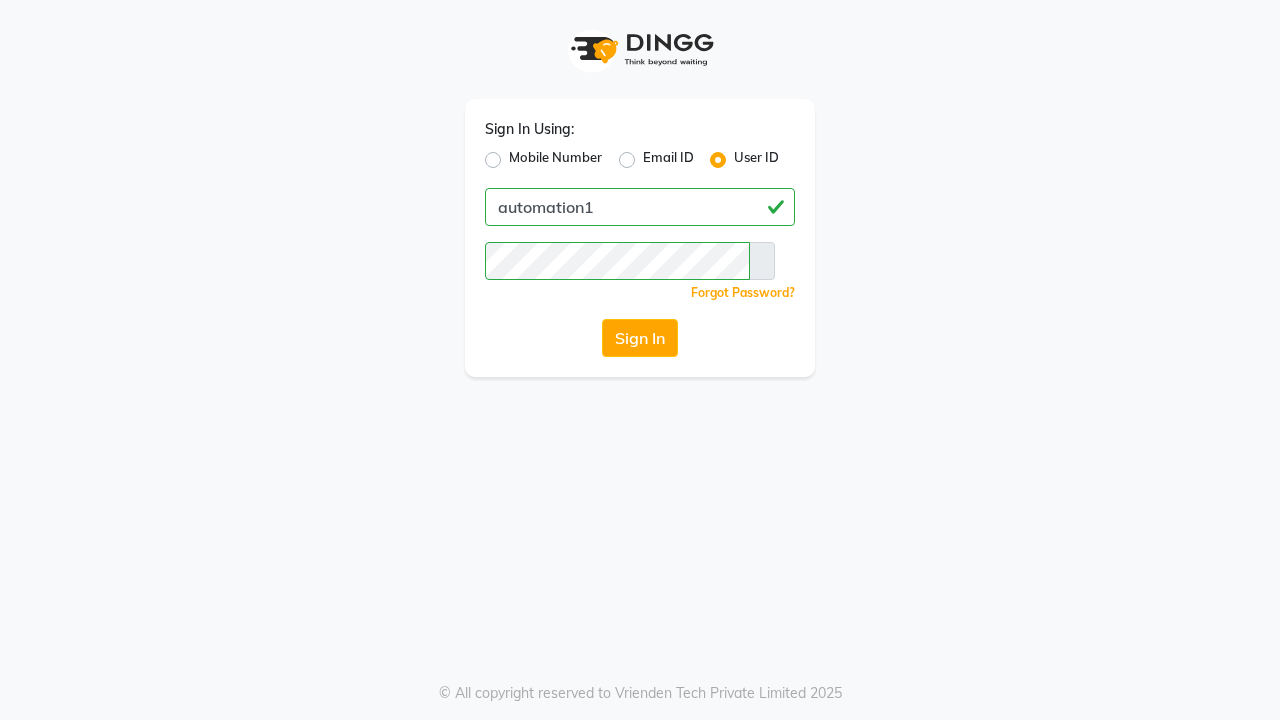 scroll, scrollTop: 0, scrollLeft: 0, axis: both 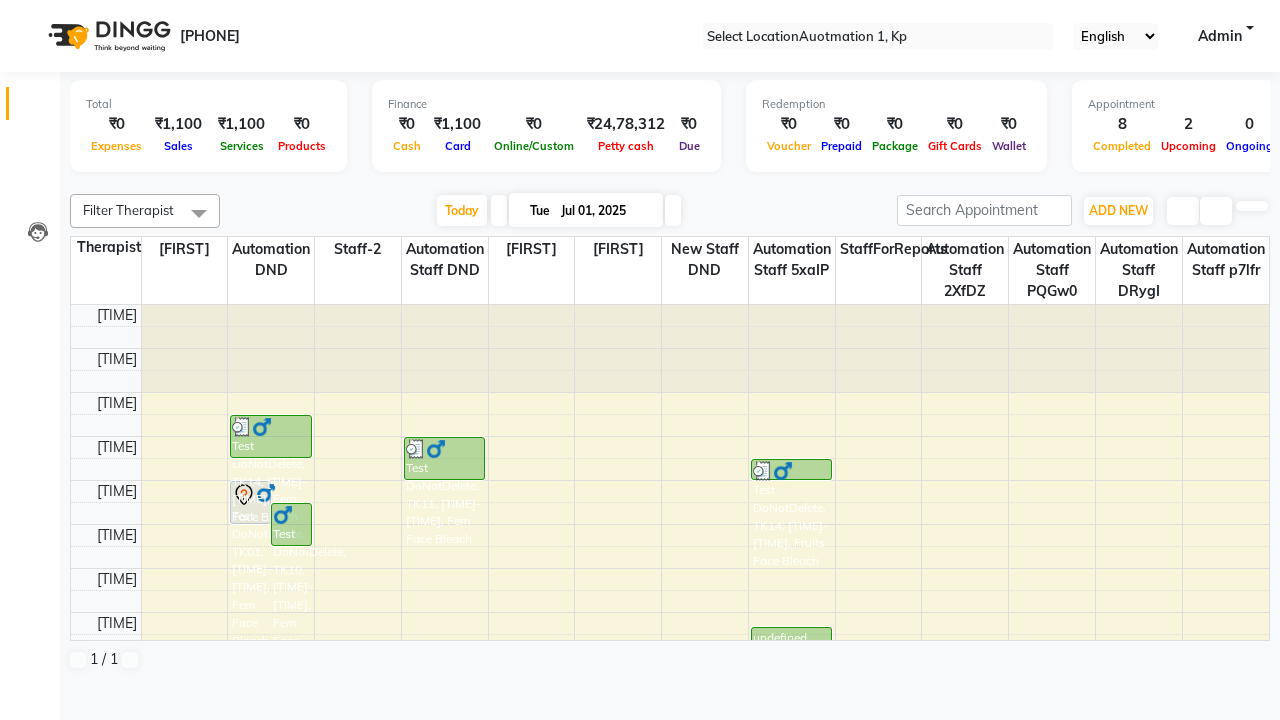 click at bounding box center [31, 8] 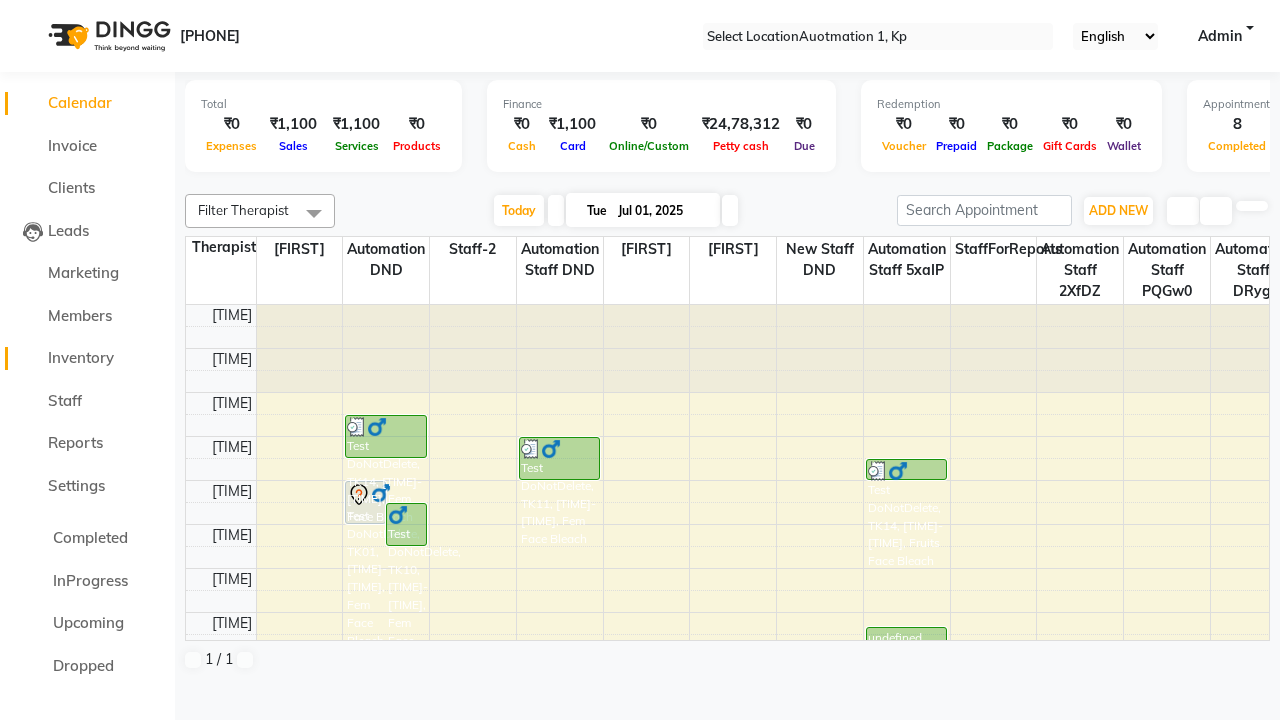 click on "Inventory" at bounding box center (81, 357) 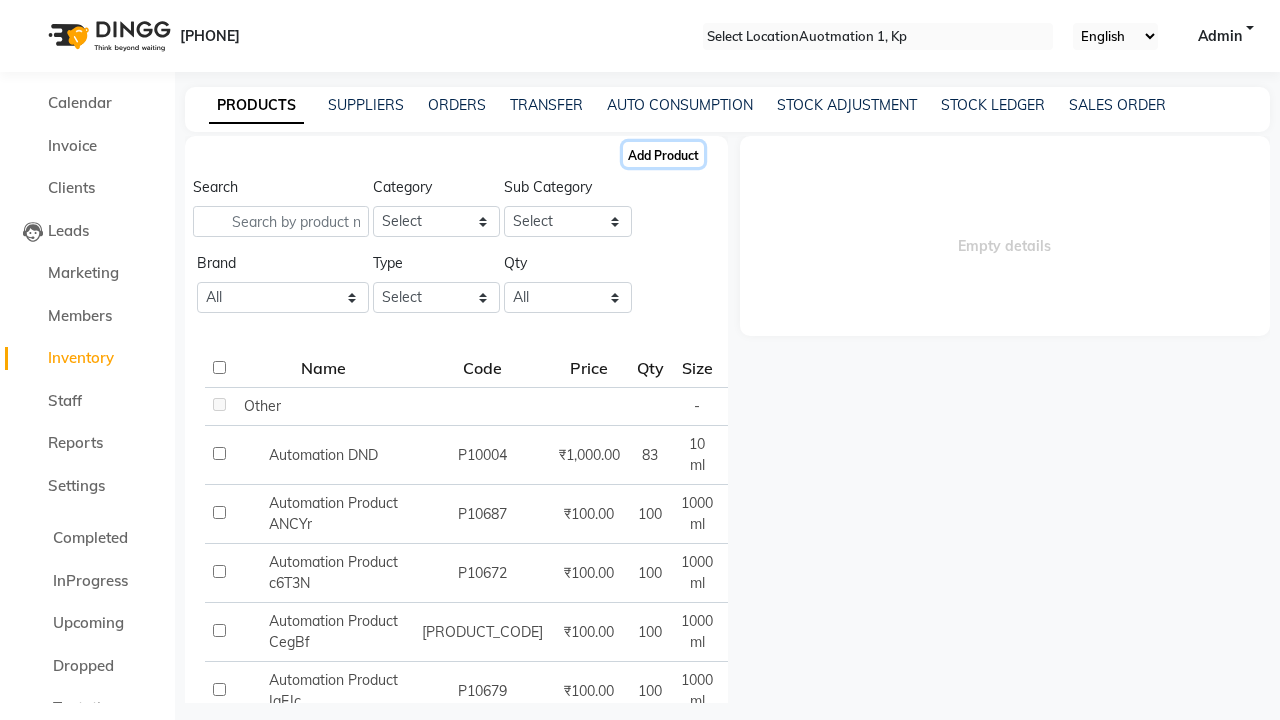 click on "Add Product" at bounding box center [663, 154] 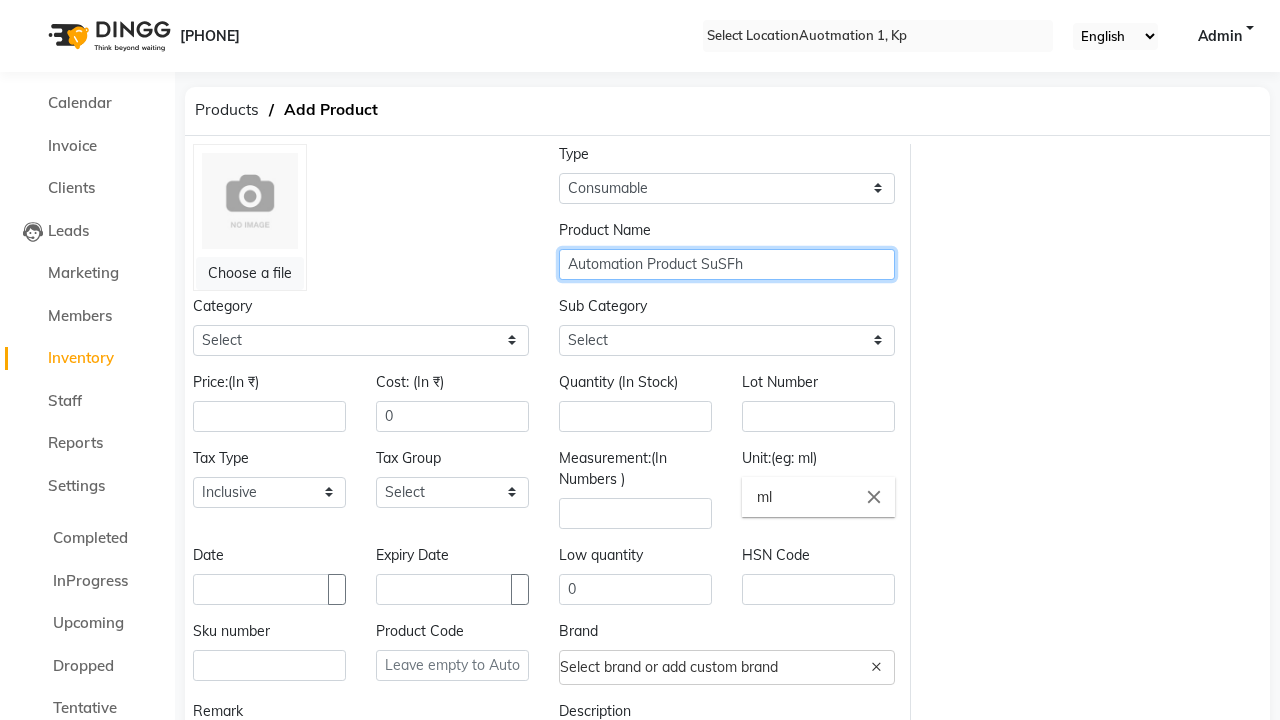 type on "Automation Product SuSFh" 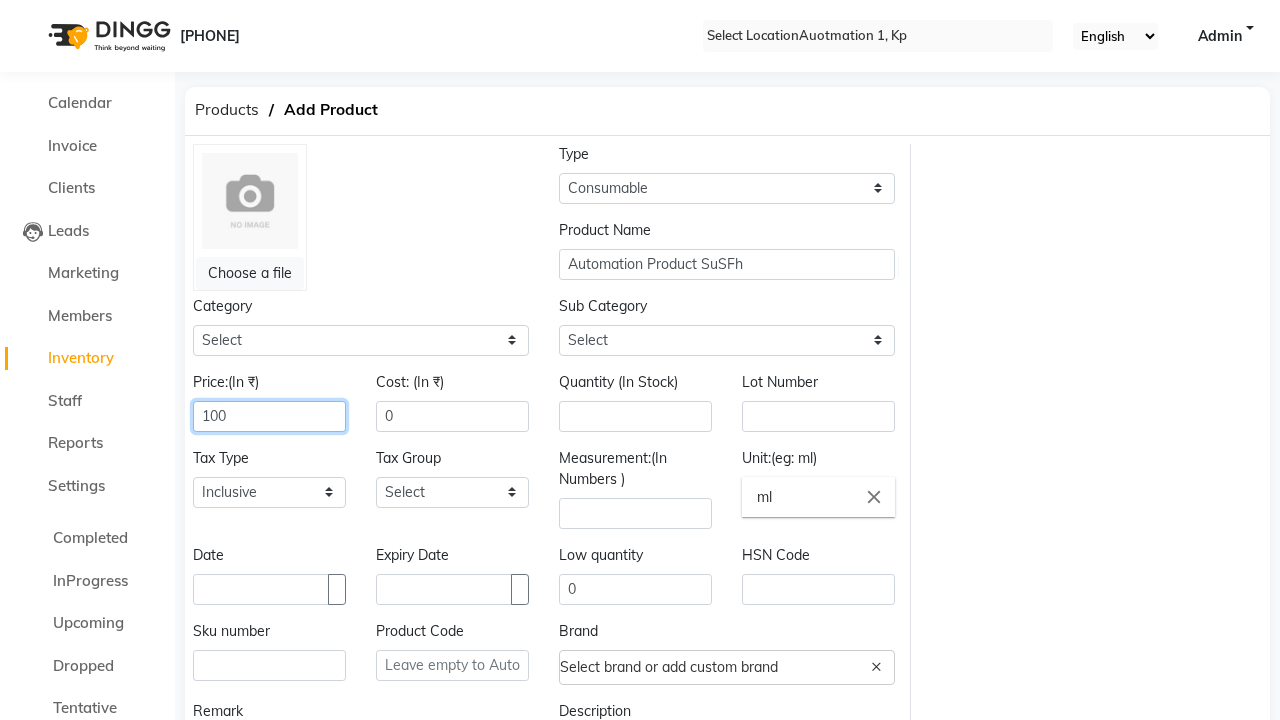type on "100" 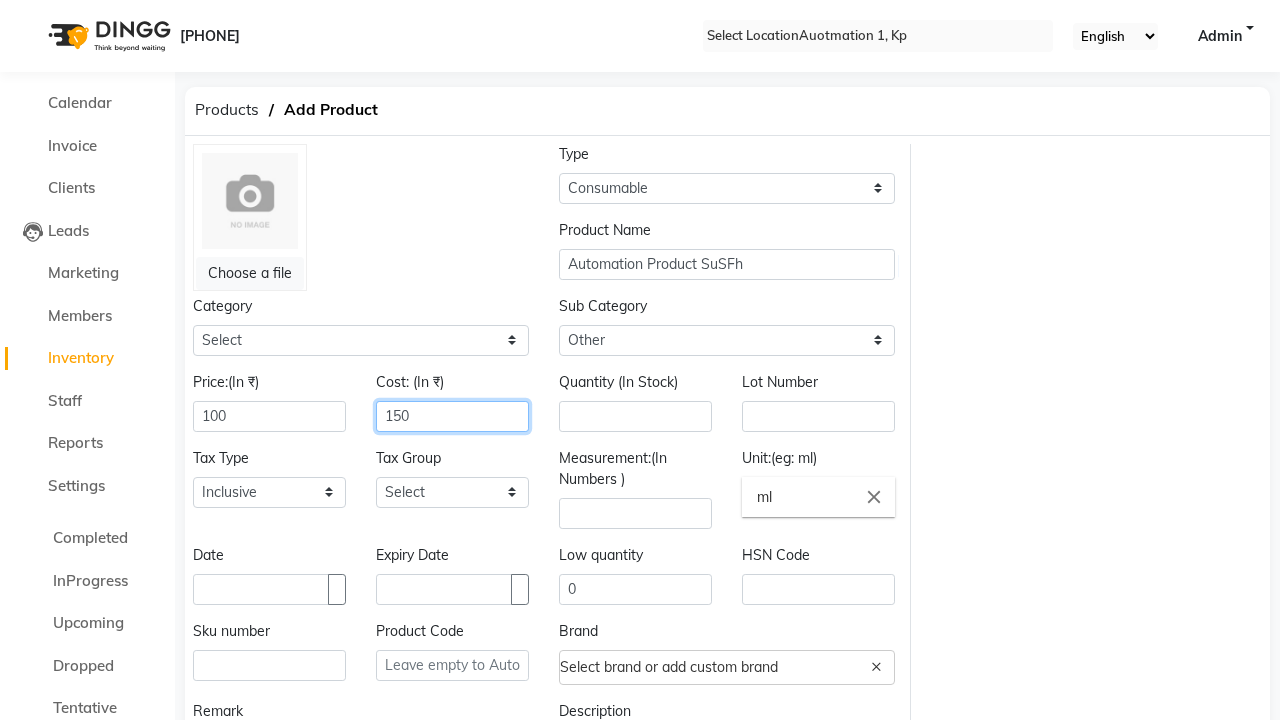 type on "150" 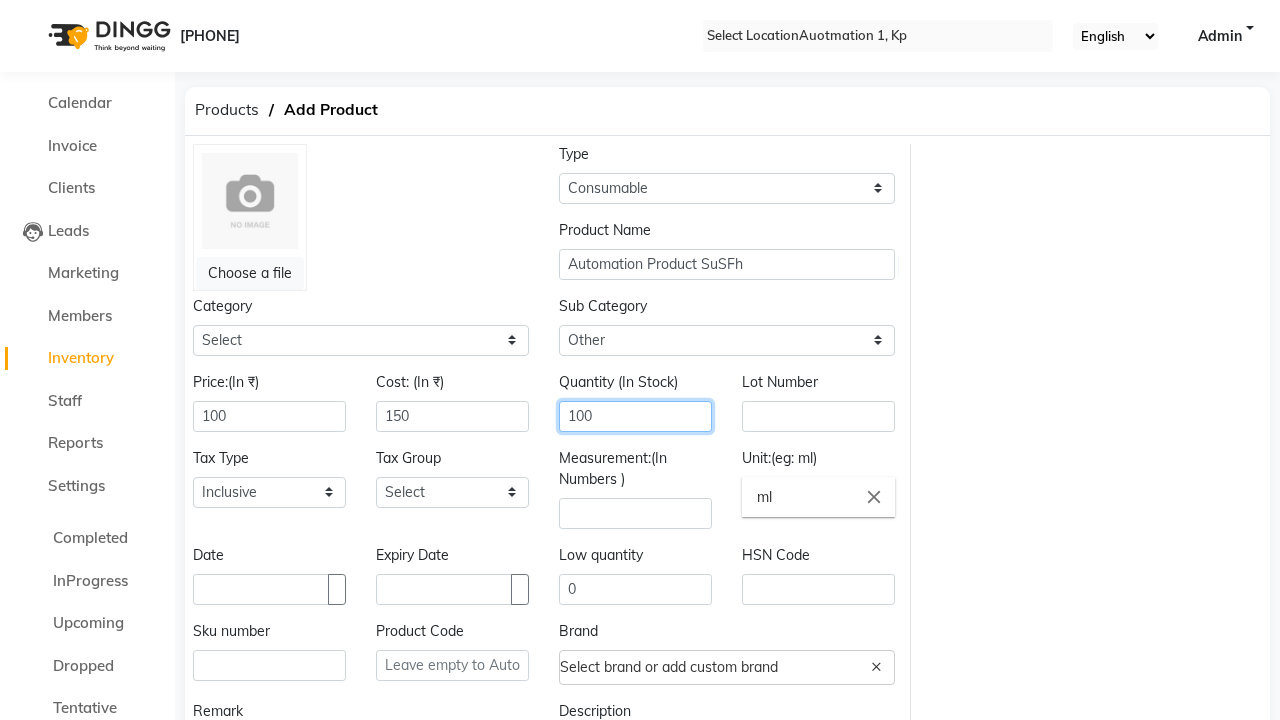 type on "100" 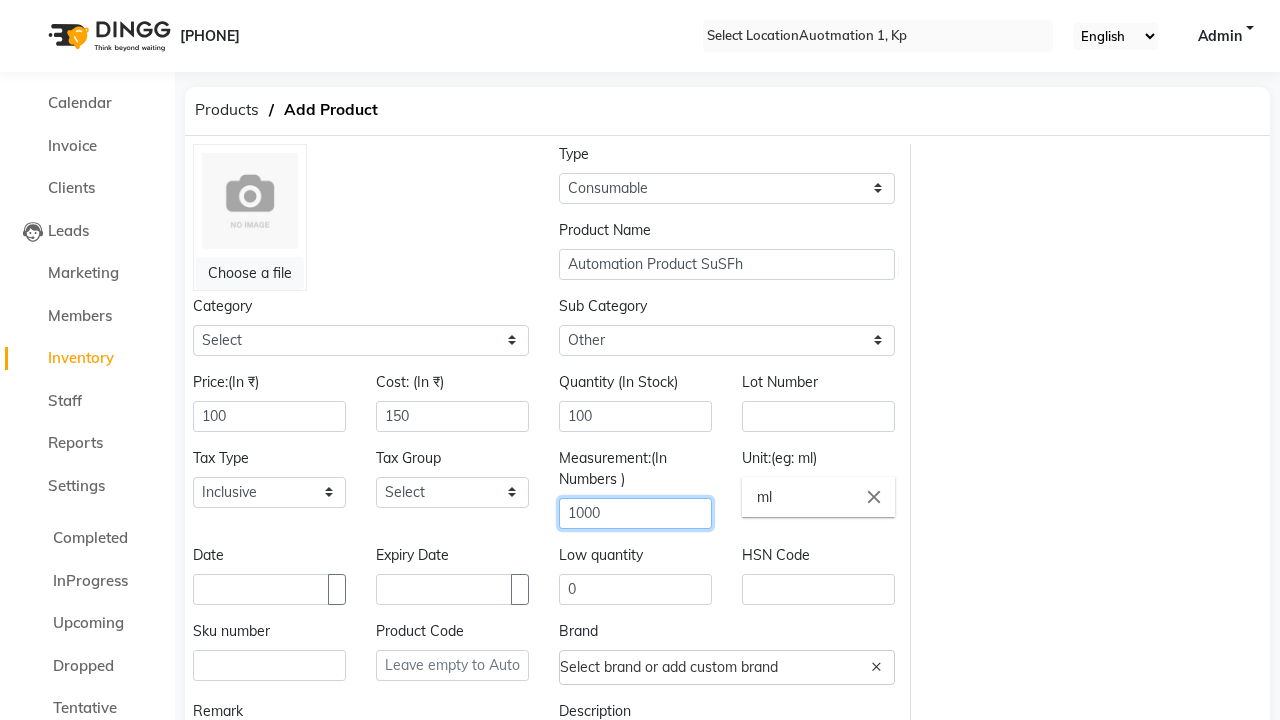 type on "1000" 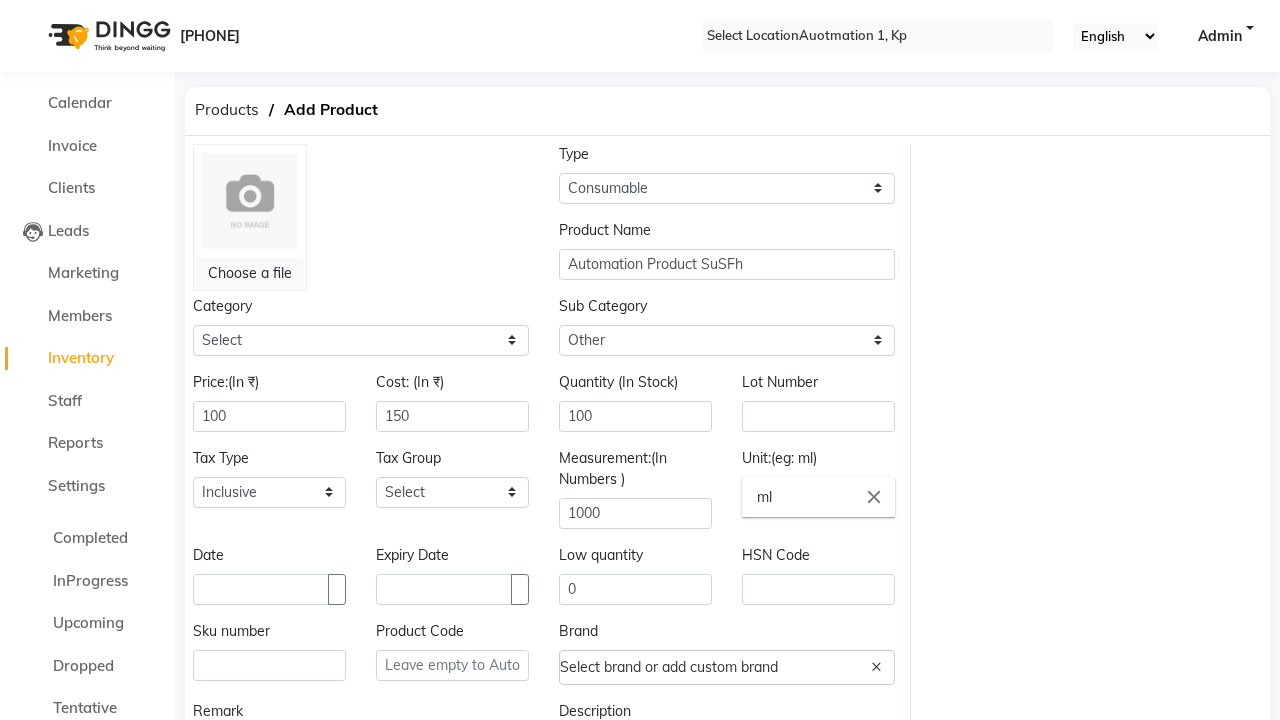 scroll, scrollTop: 22, scrollLeft: 0, axis: vertical 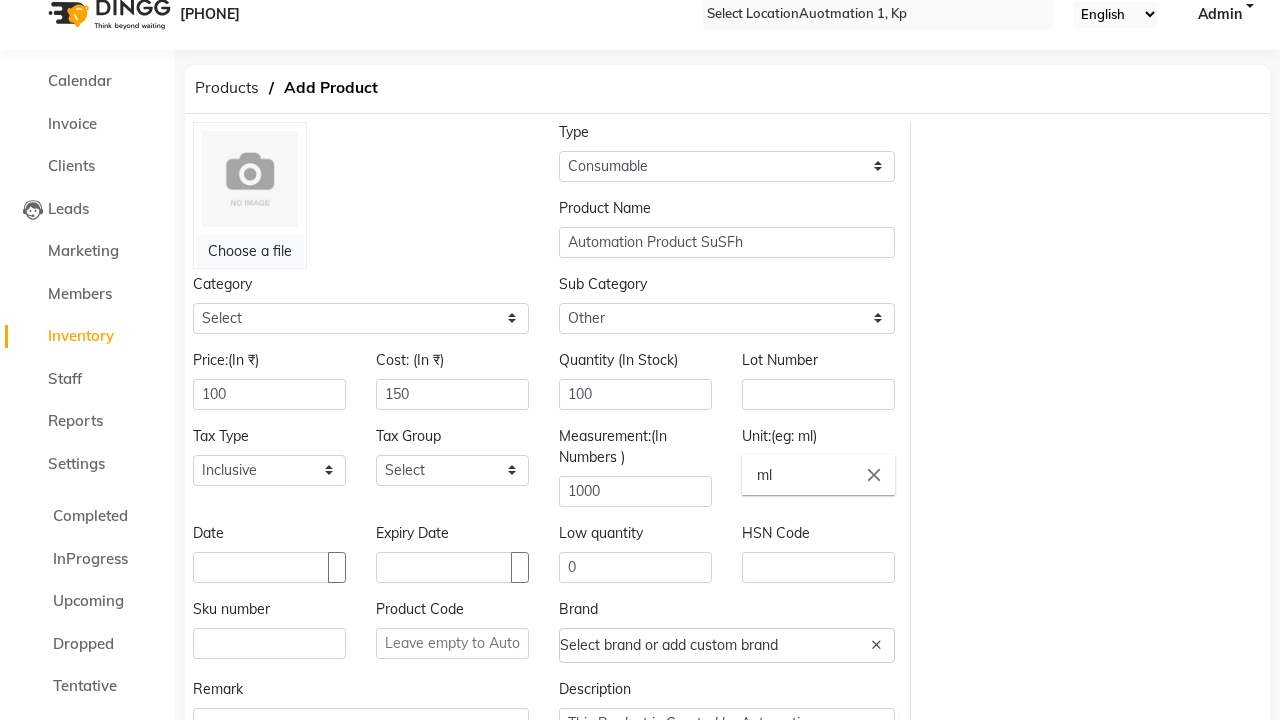 click on "Save" at bounding box center [225, 795] 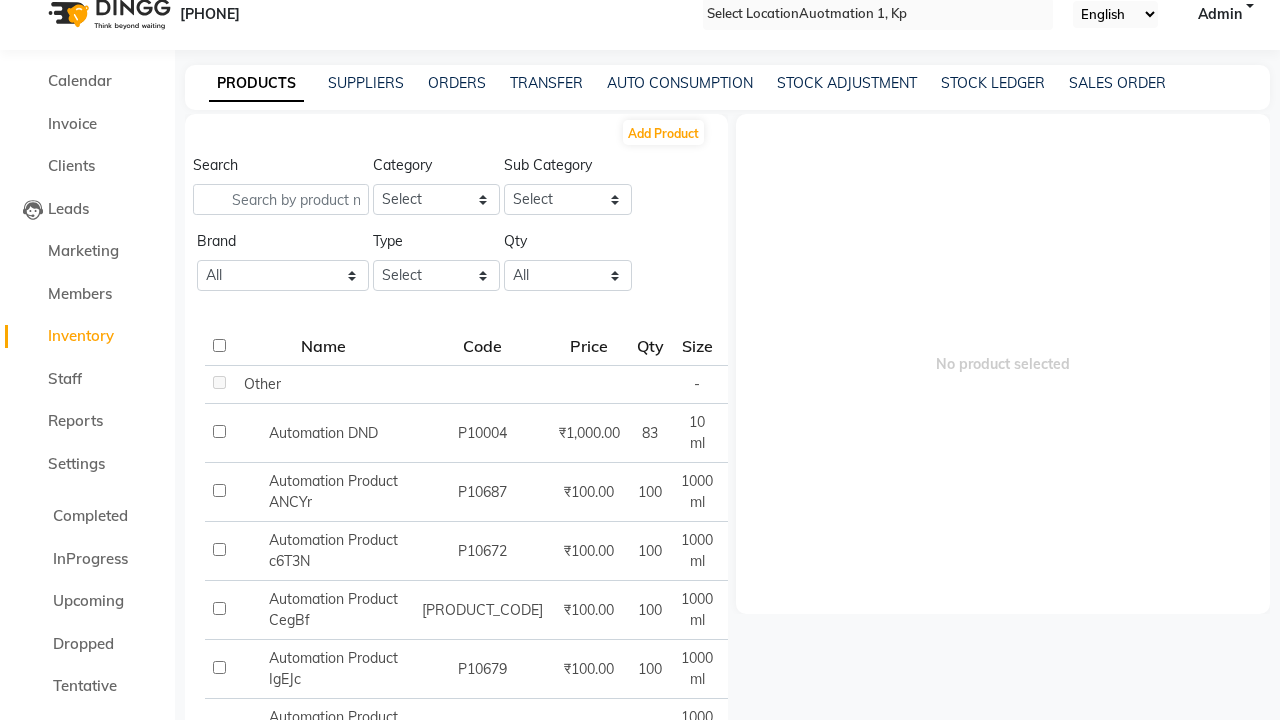 scroll, scrollTop: 0, scrollLeft: 0, axis: both 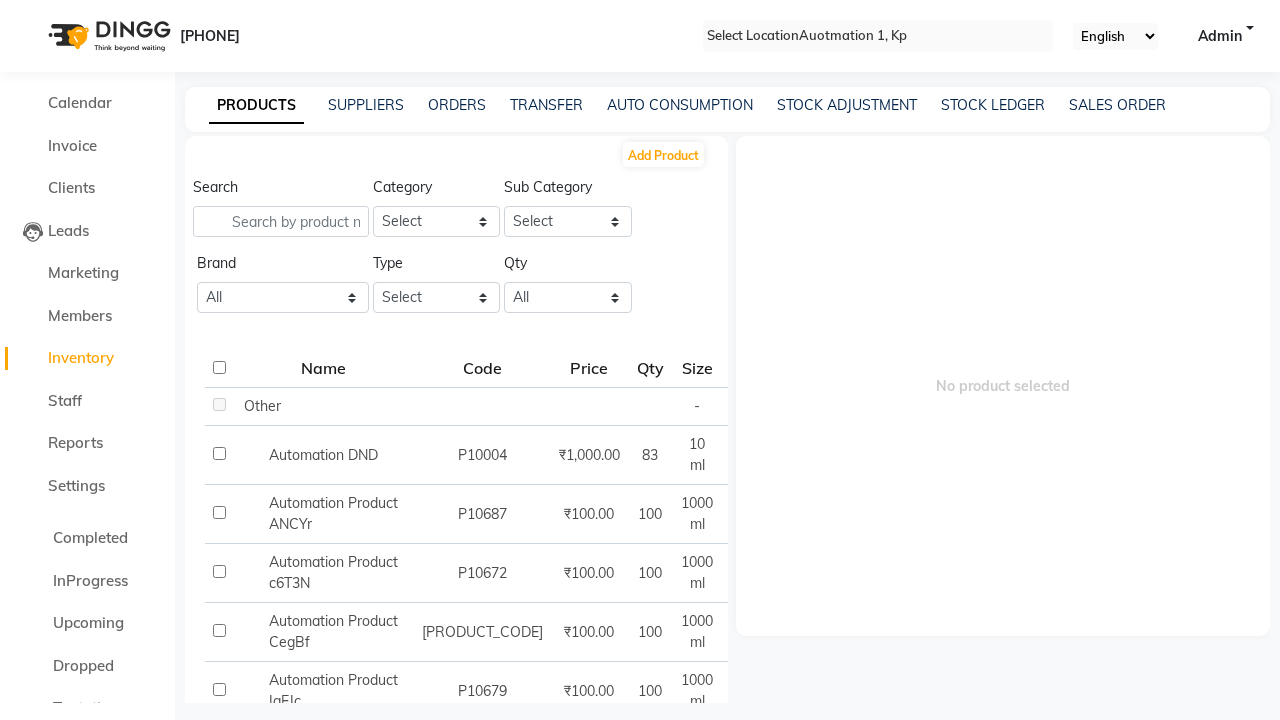 click on "Product added successfully!" at bounding box center [640, 764] 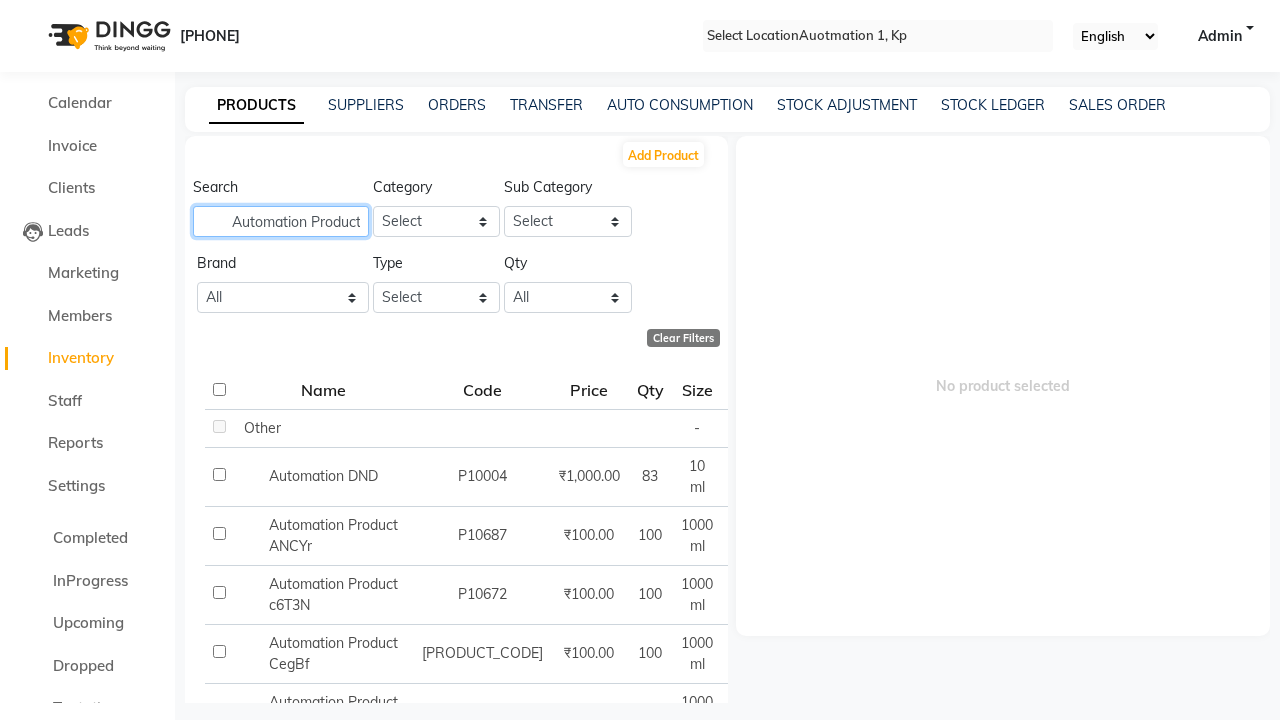 scroll, scrollTop: 0, scrollLeft: 47, axis: horizontal 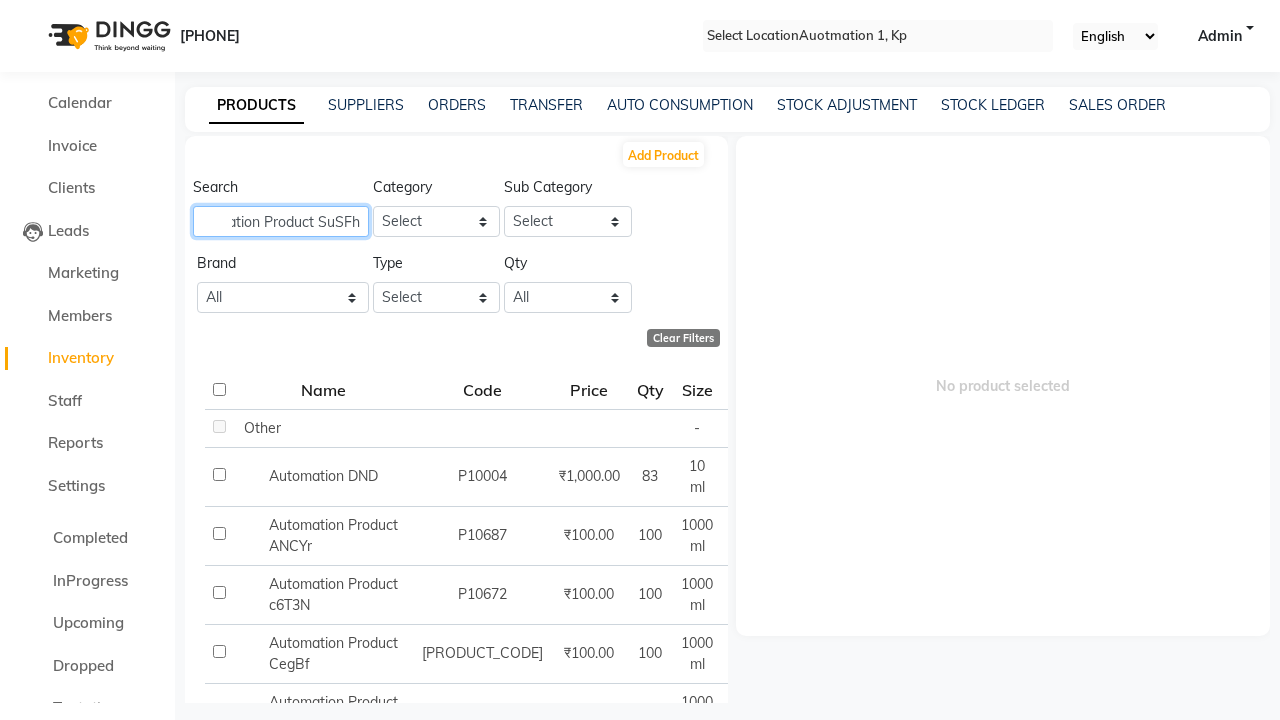 type on "Automation Product SuSFh" 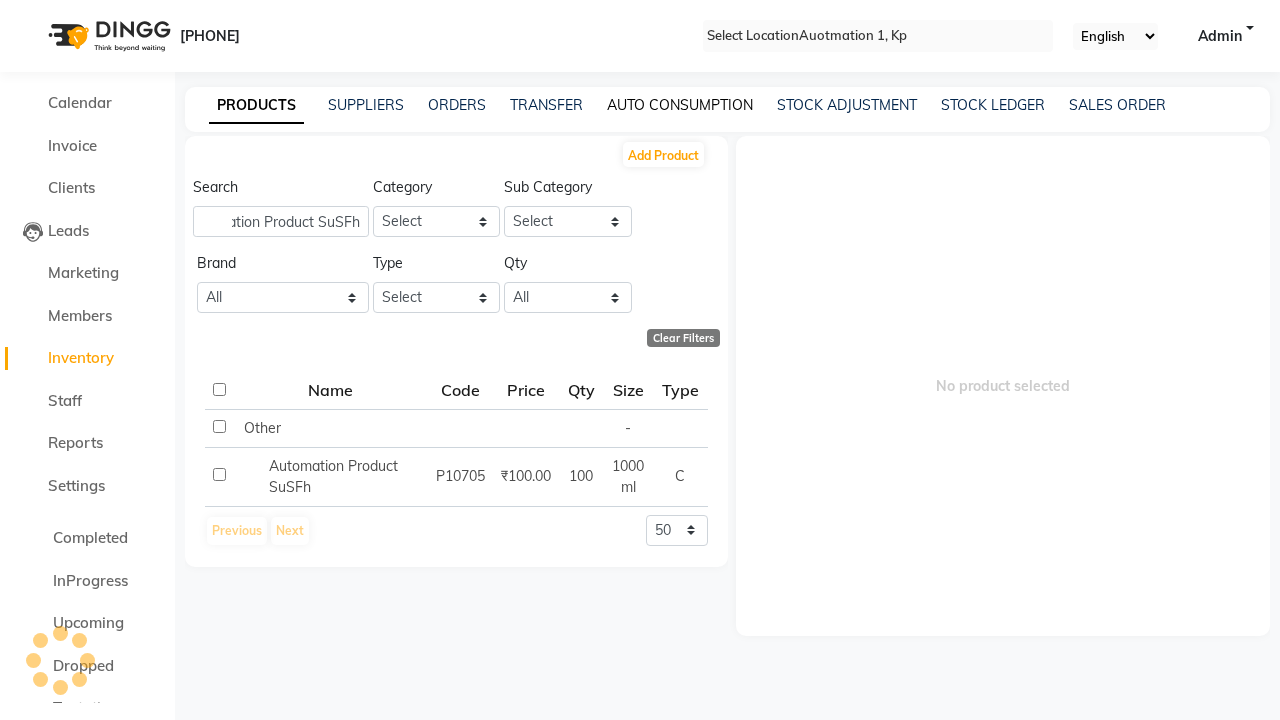 click on "AUTO CONSUMPTION" at bounding box center [680, 105] 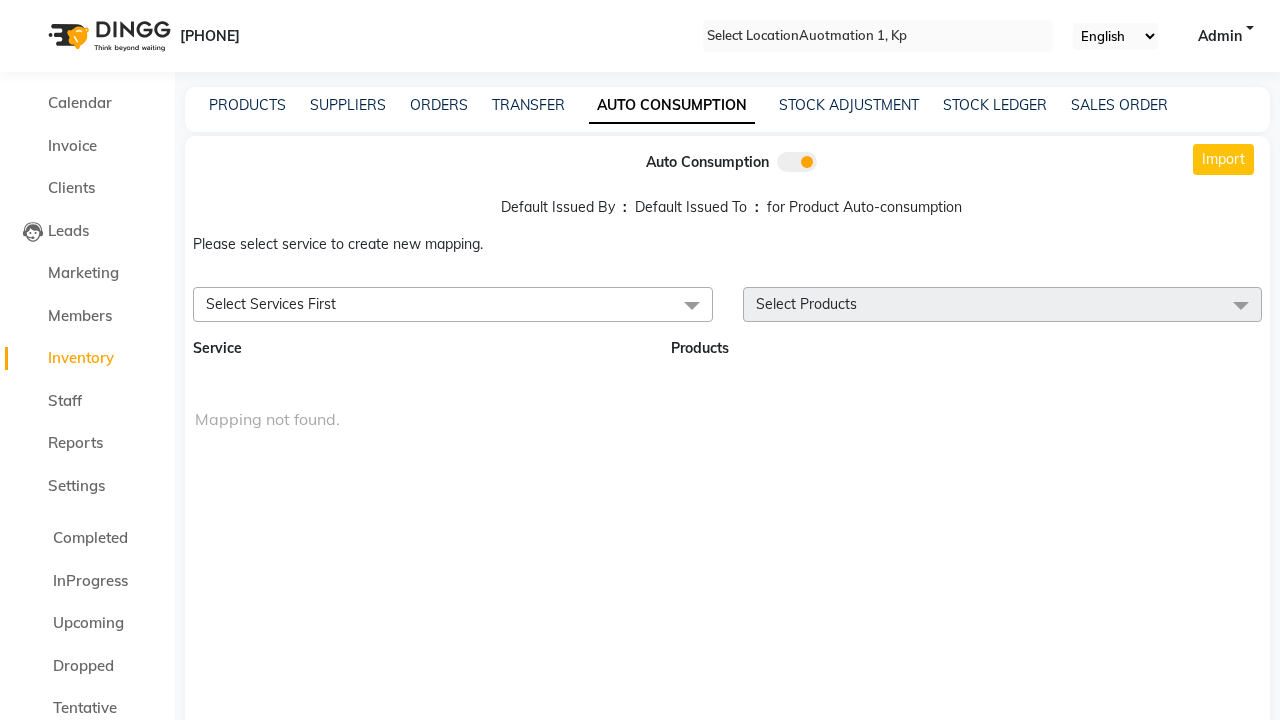 click on "Select Services First" at bounding box center (453, 304) 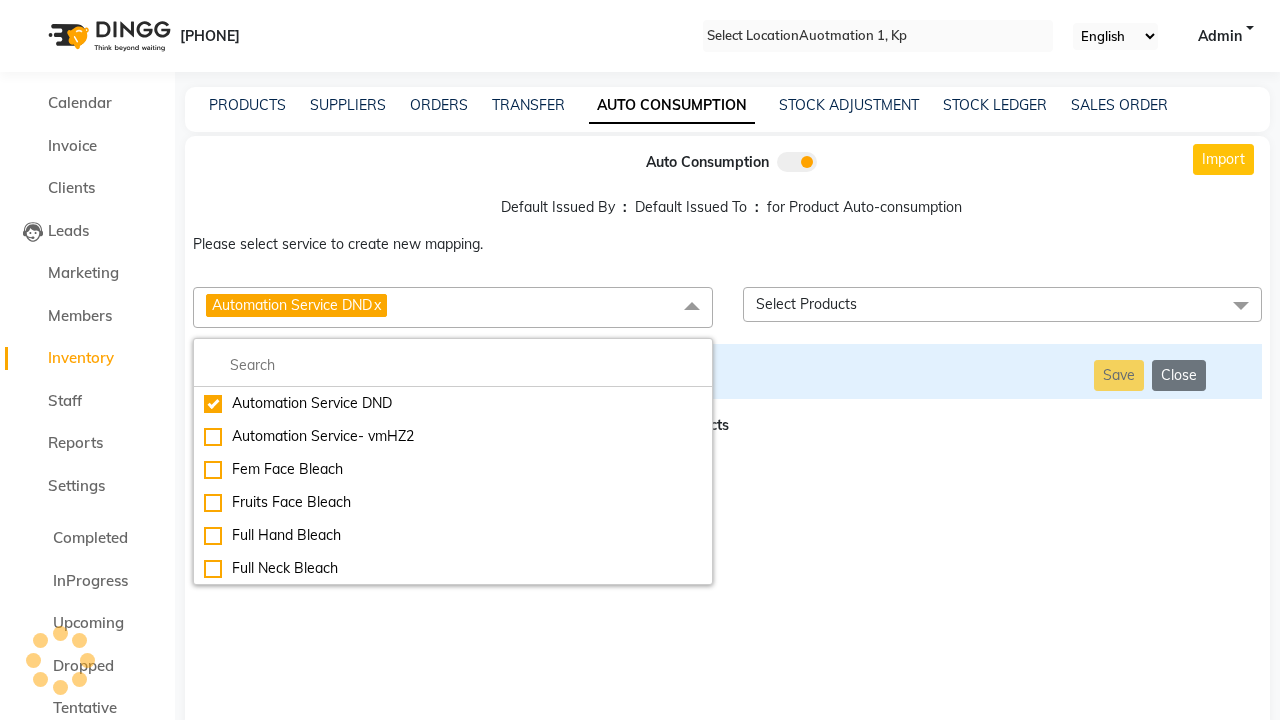 click on "Select Products" at bounding box center [1003, 304] 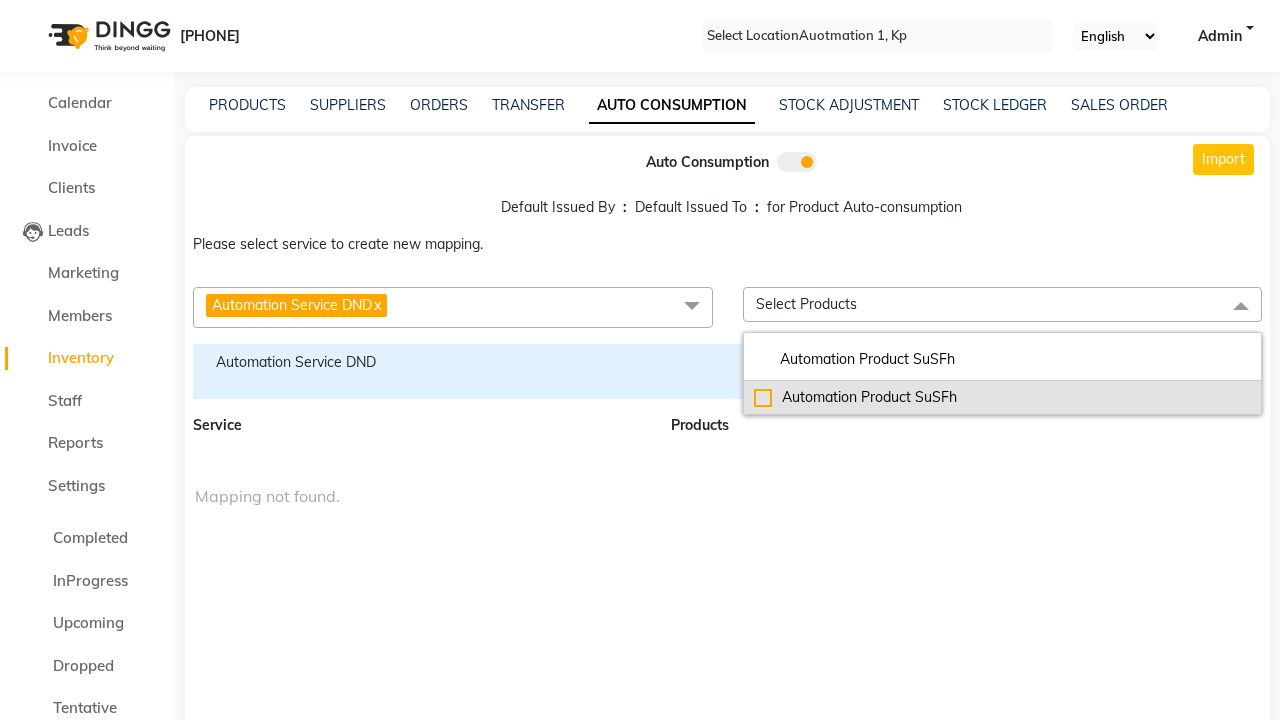 type on "Automation Product SuSFh" 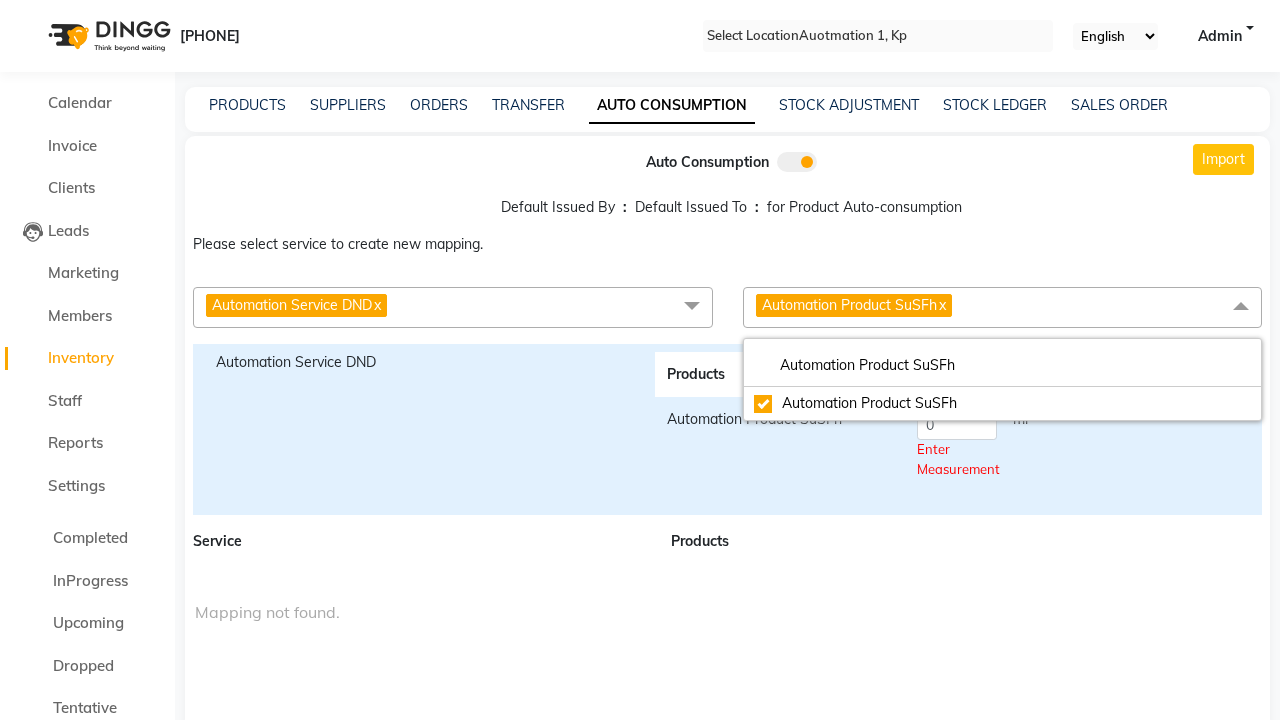 click on "Automation Product SuSFh  x" at bounding box center [1003, 307] 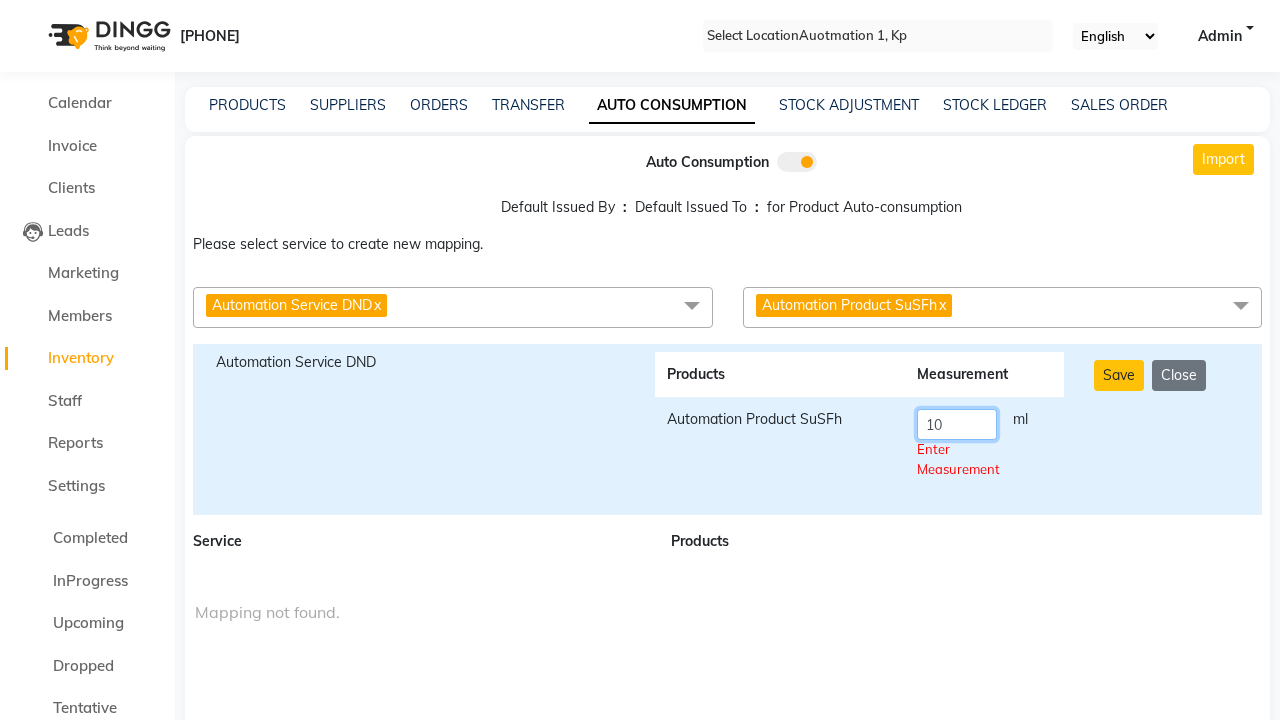 type on "10" 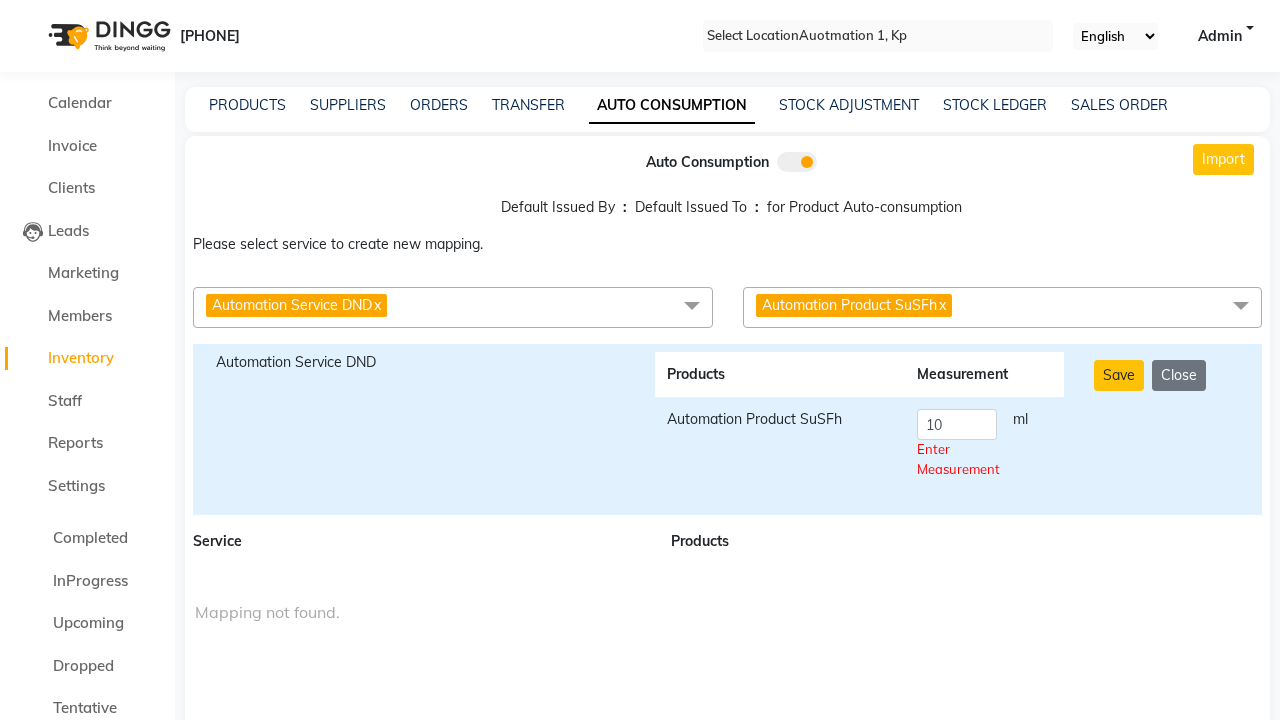 click on "Save  Close" at bounding box center [1167, 429] 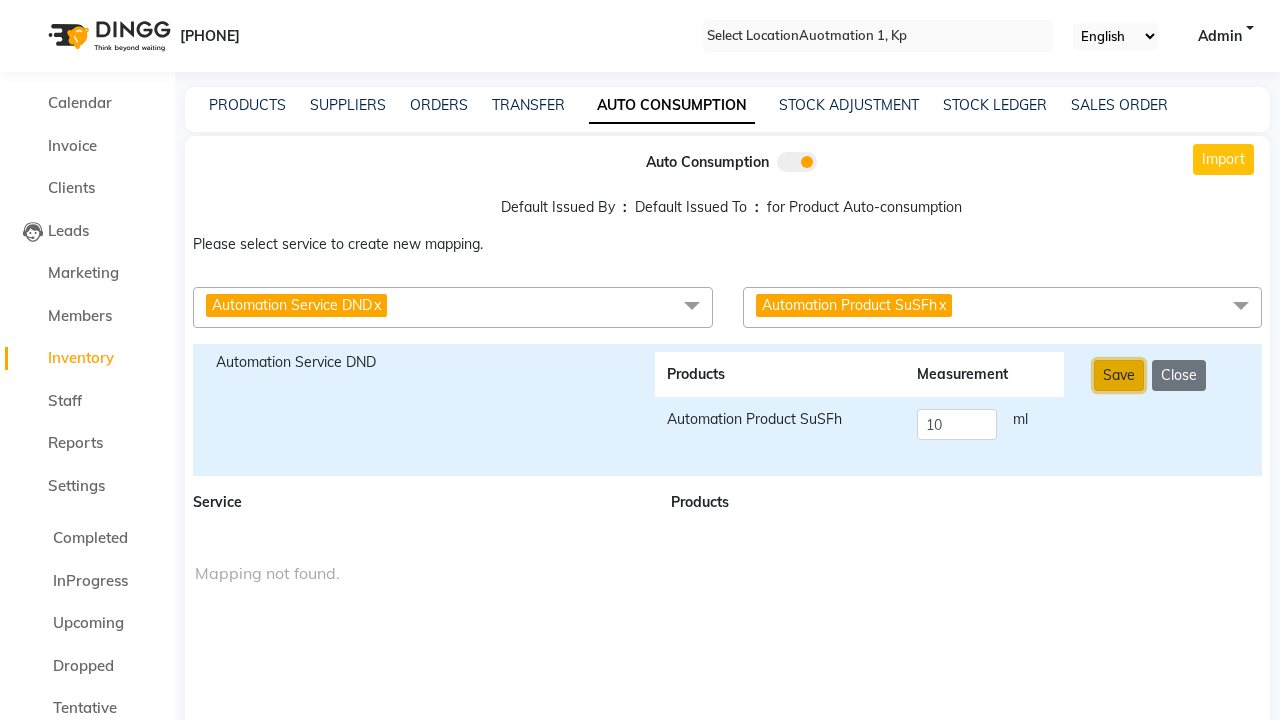 click on "Save" at bounding box center [1119, 375] 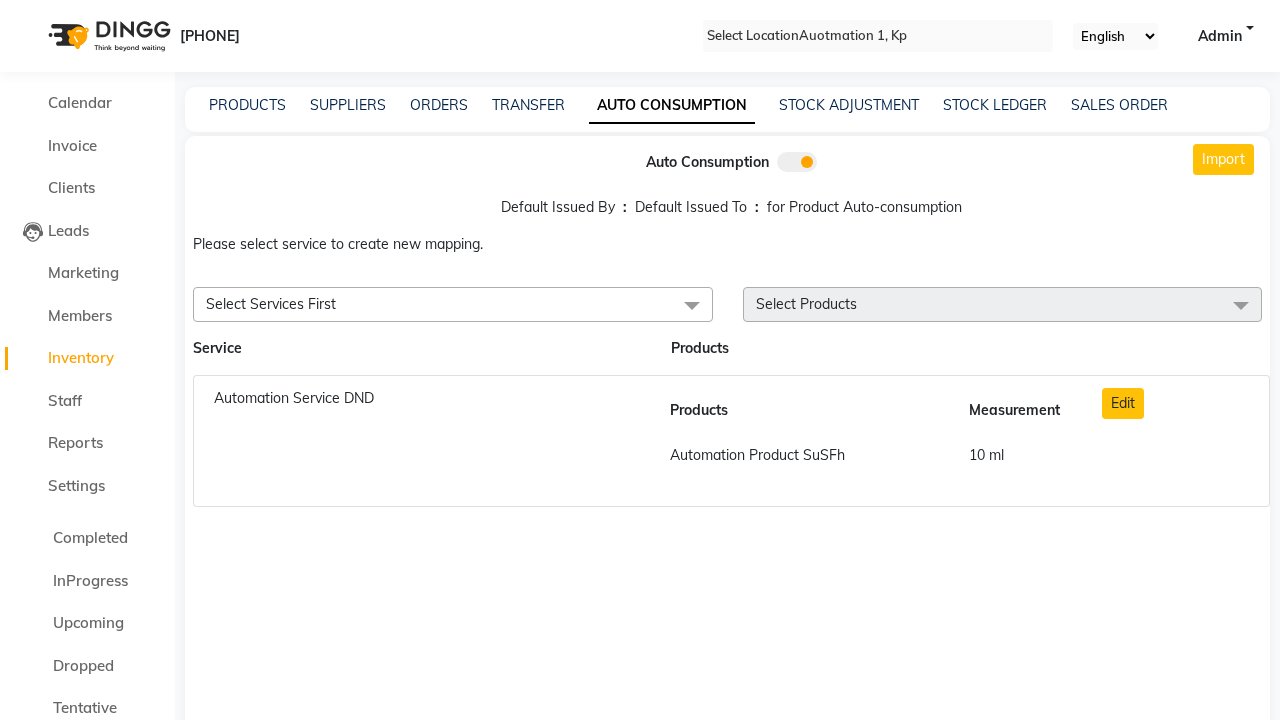 click on "Successfully updated product service mappings." at bounding box center (640, 795) 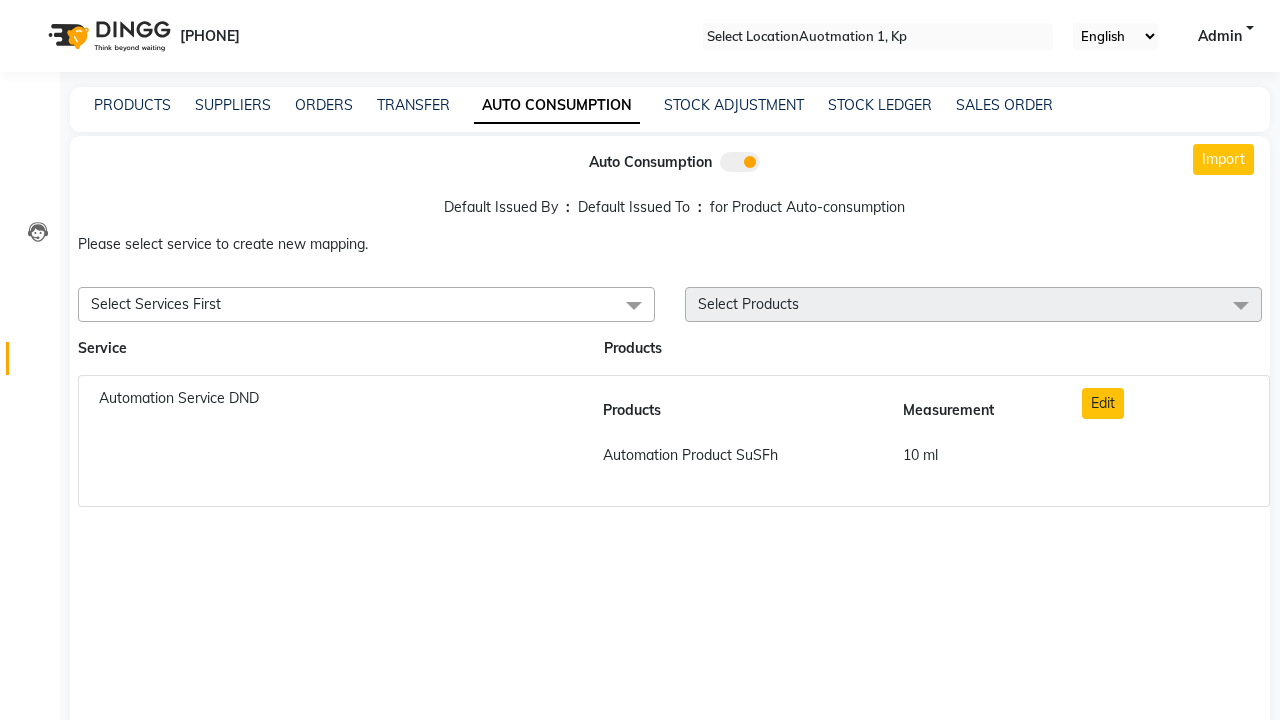 scroll, scrollTop: 0, scrollLeft: 0, axis: both 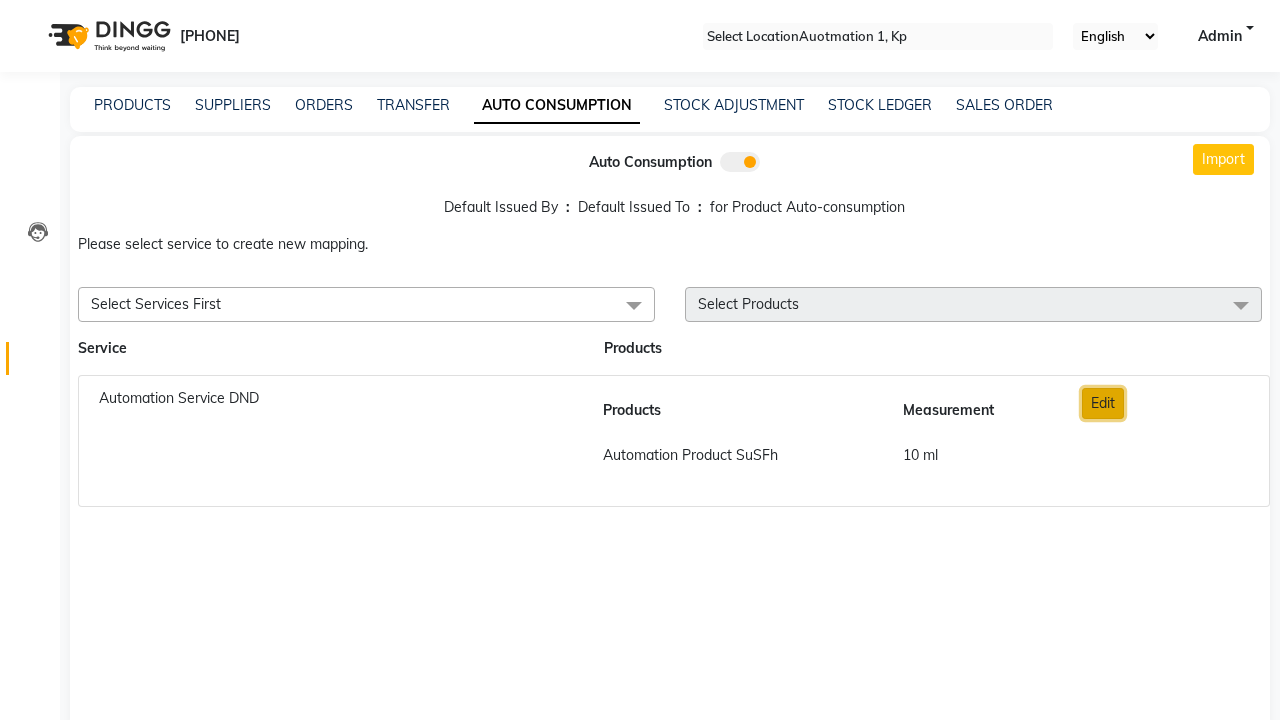 click on "Edit" at bounding box center [1103, 403] 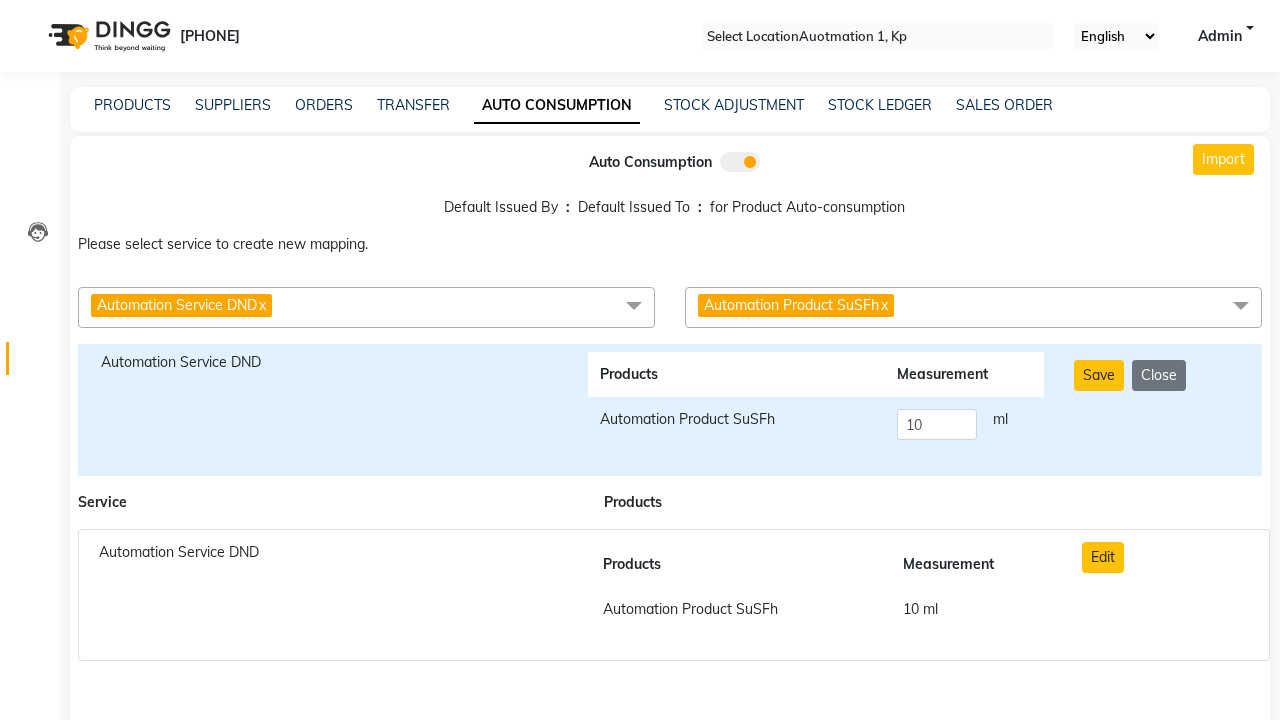 click at bounding box center (1032, 409) 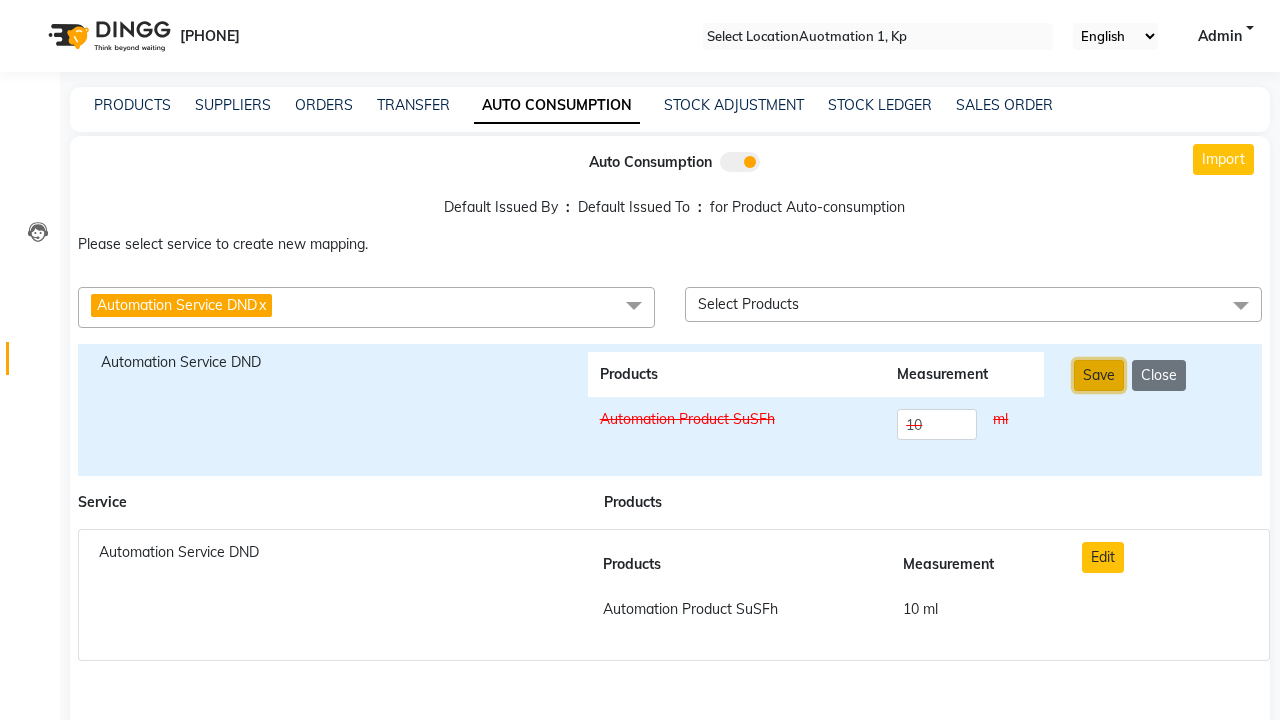 click on "Save" at bounding box center (1099, 375) 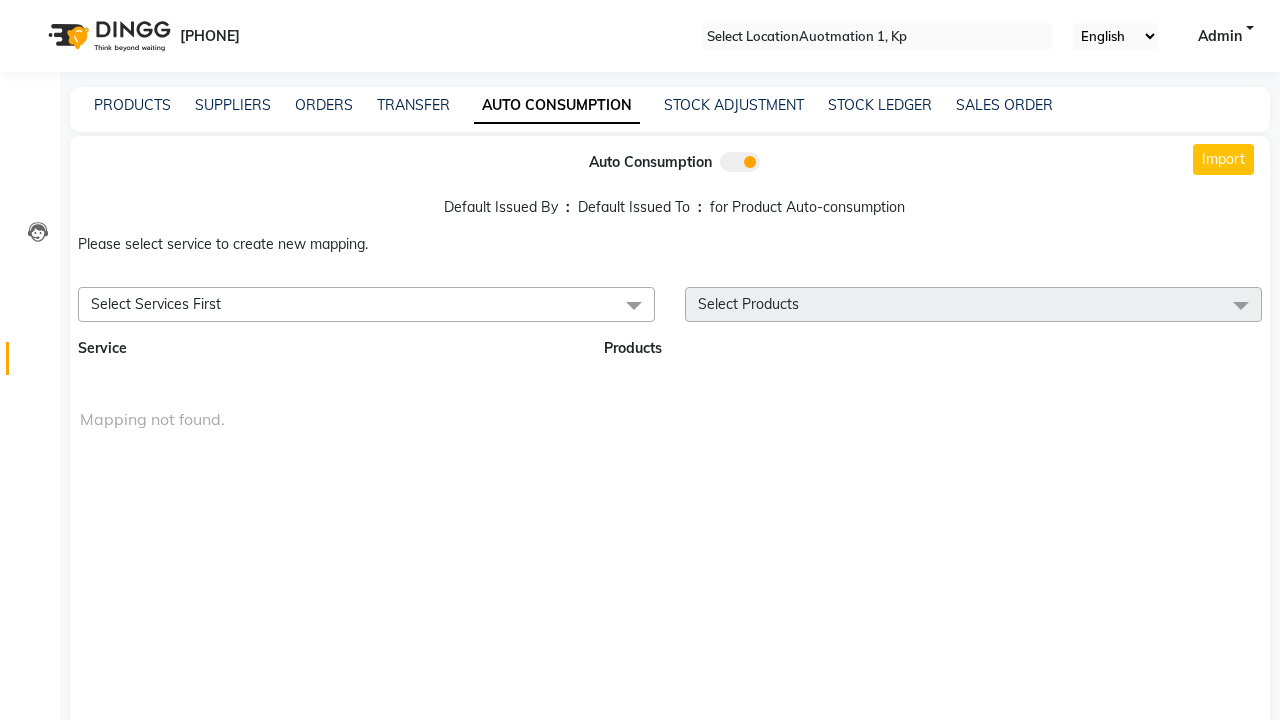 click on "Successfully updated product service mappings." at bounding box center [640, 795] 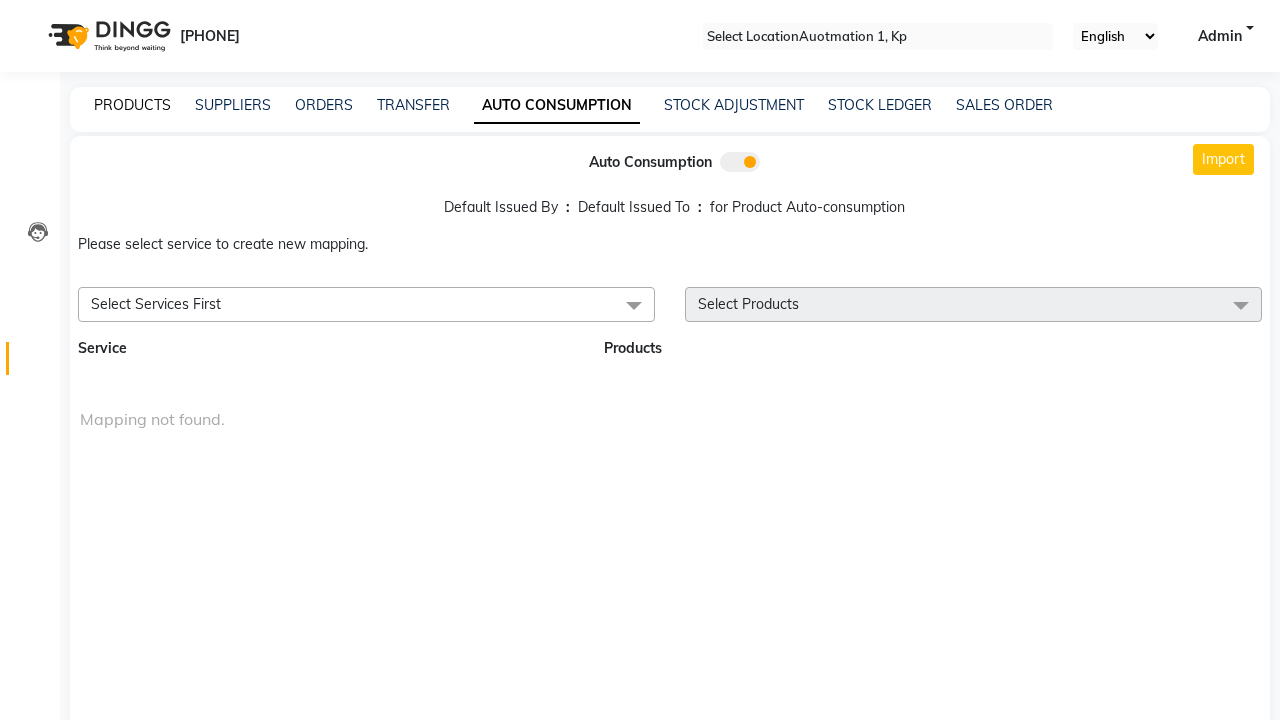 click on "PRODUCTS" at bounding box center [132, 105] 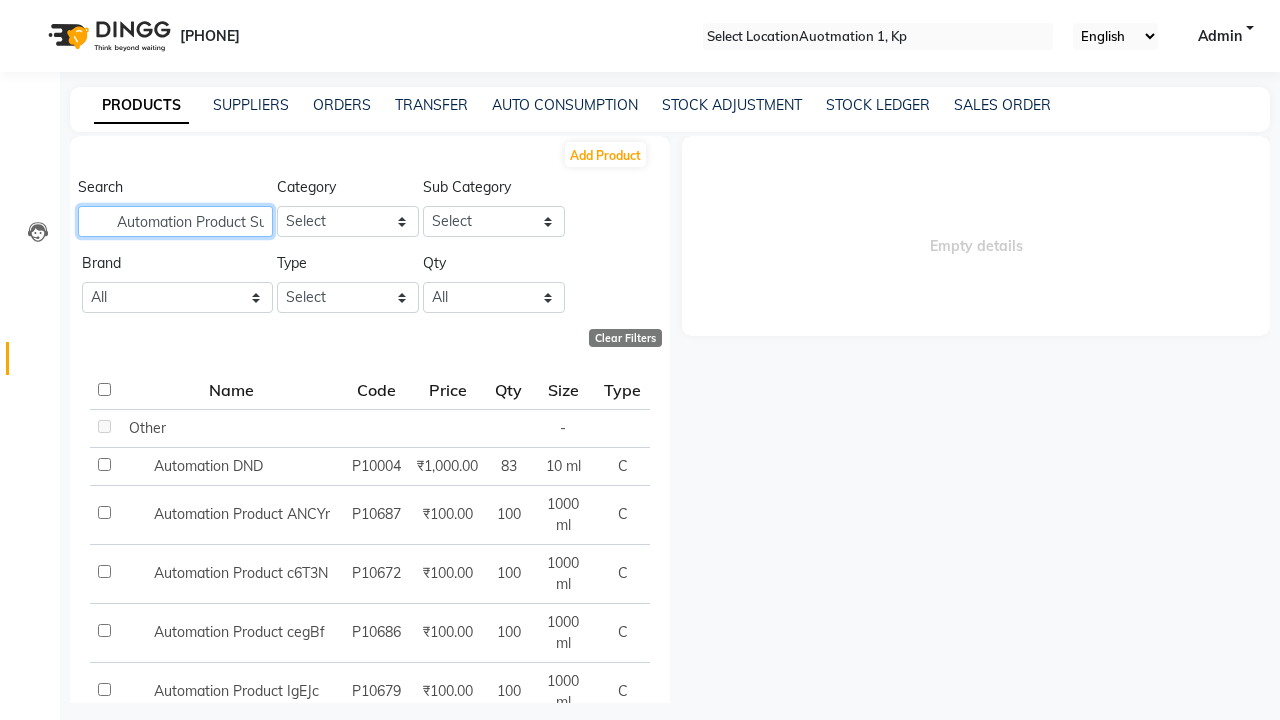 type on "Automation Product SuSFh" 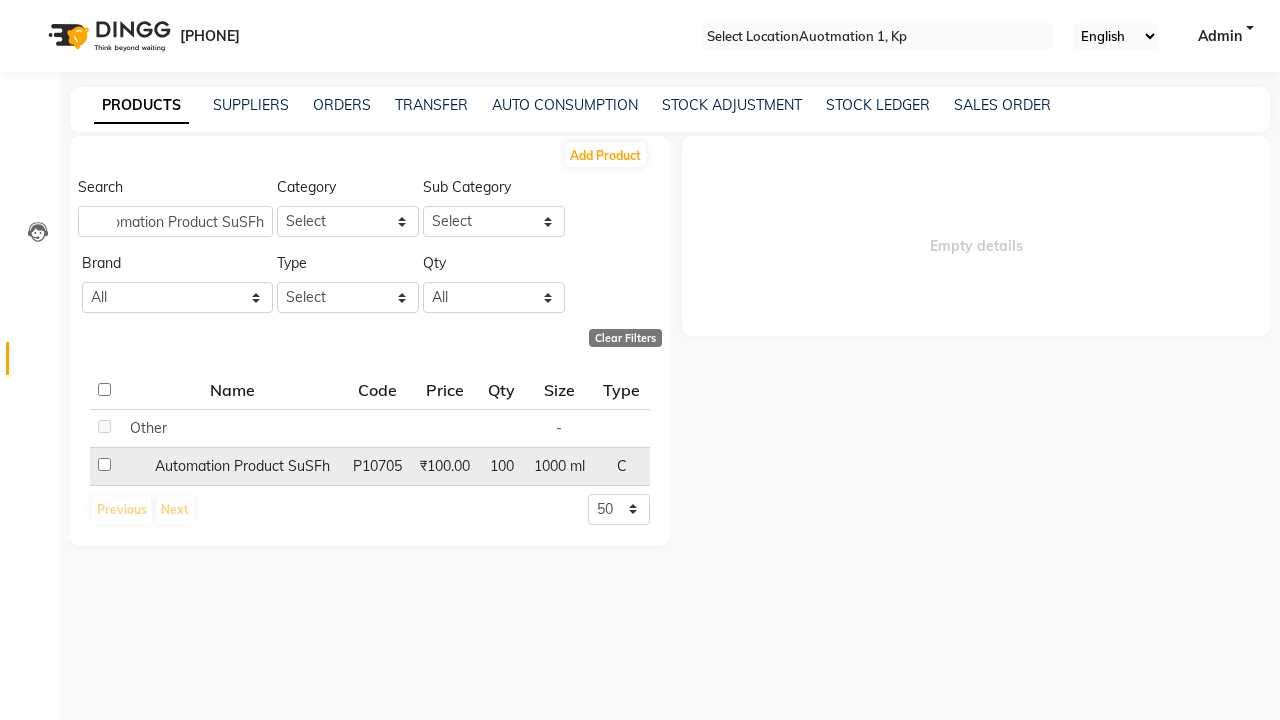 click at bounding box center [104, 426] 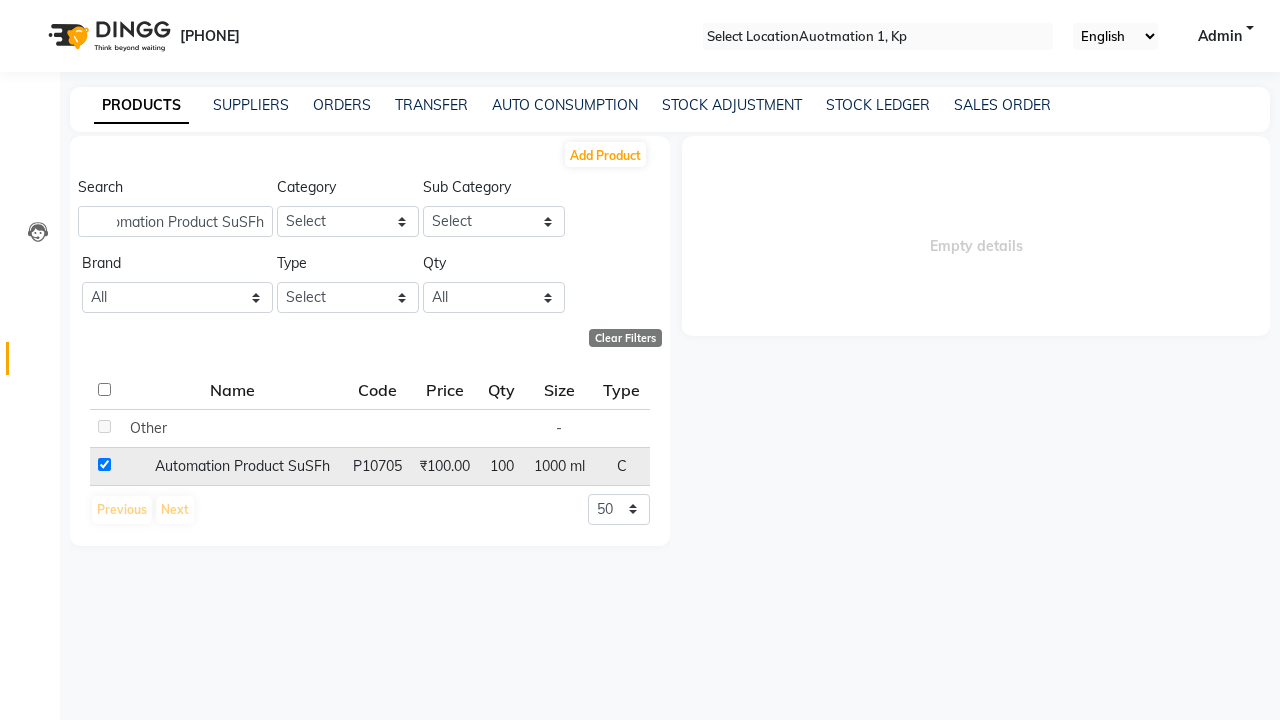 checkbox on "true" 